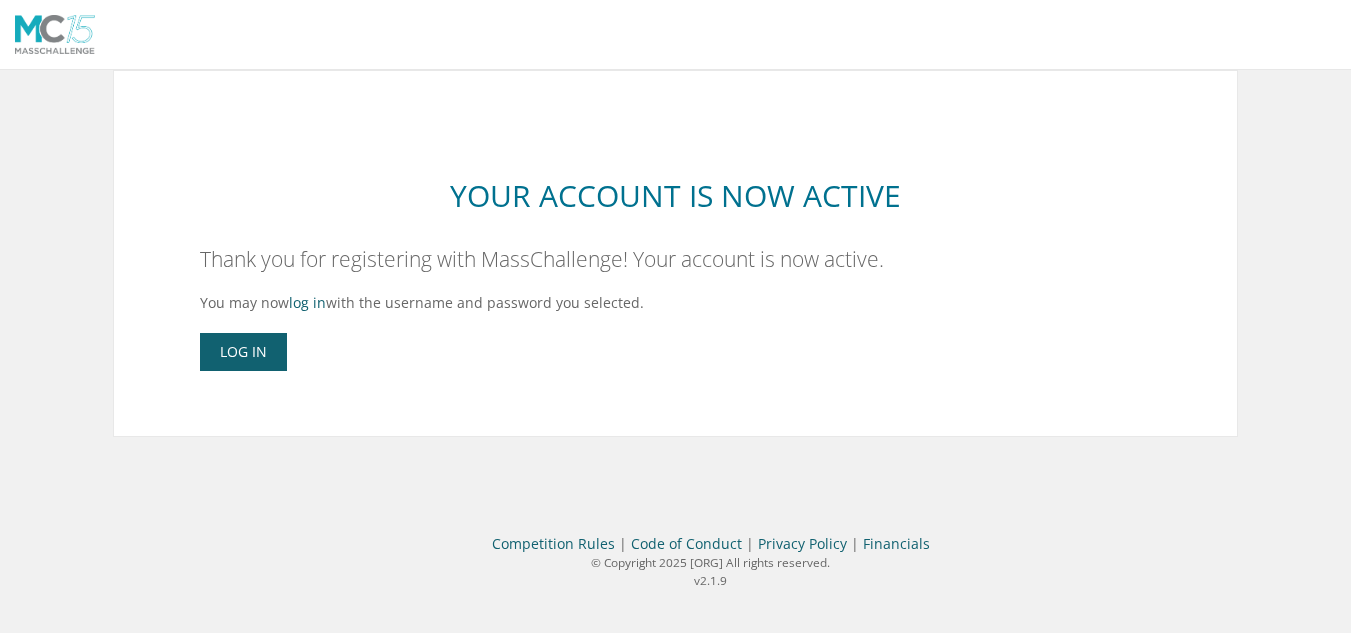 scroll, scrollTop: 0, scrollLeft: 0, axis: both 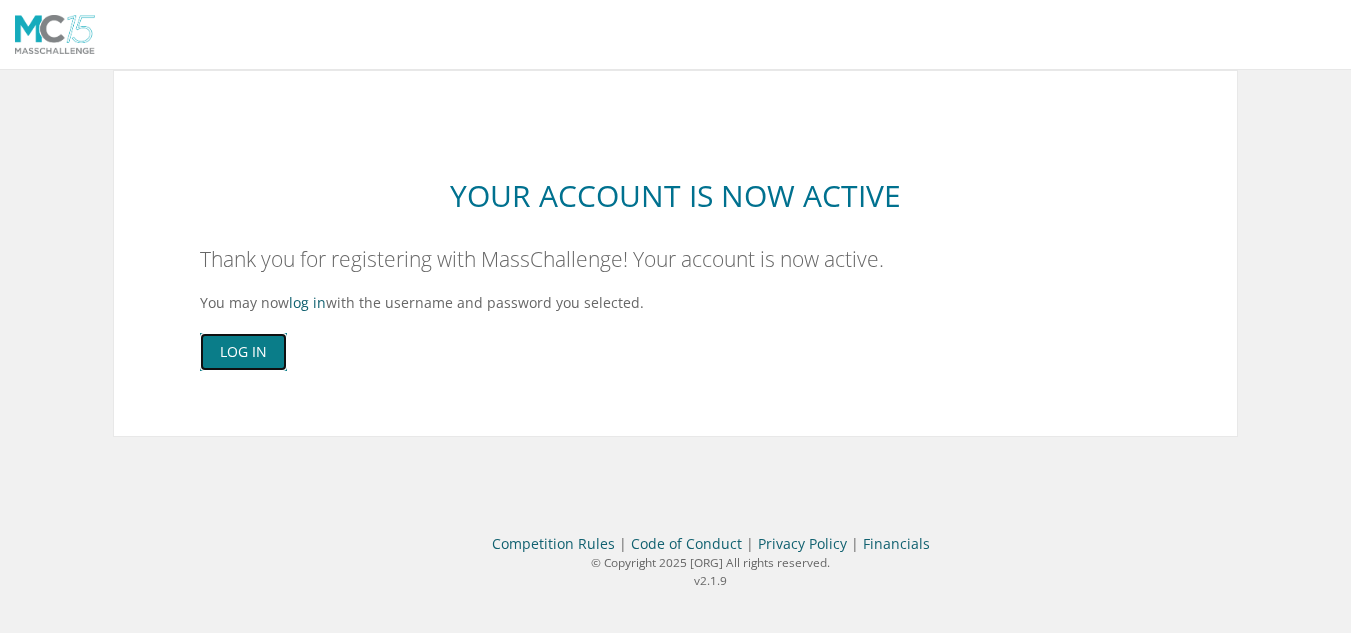 click on "Log In" at bounding box center [243, 352] 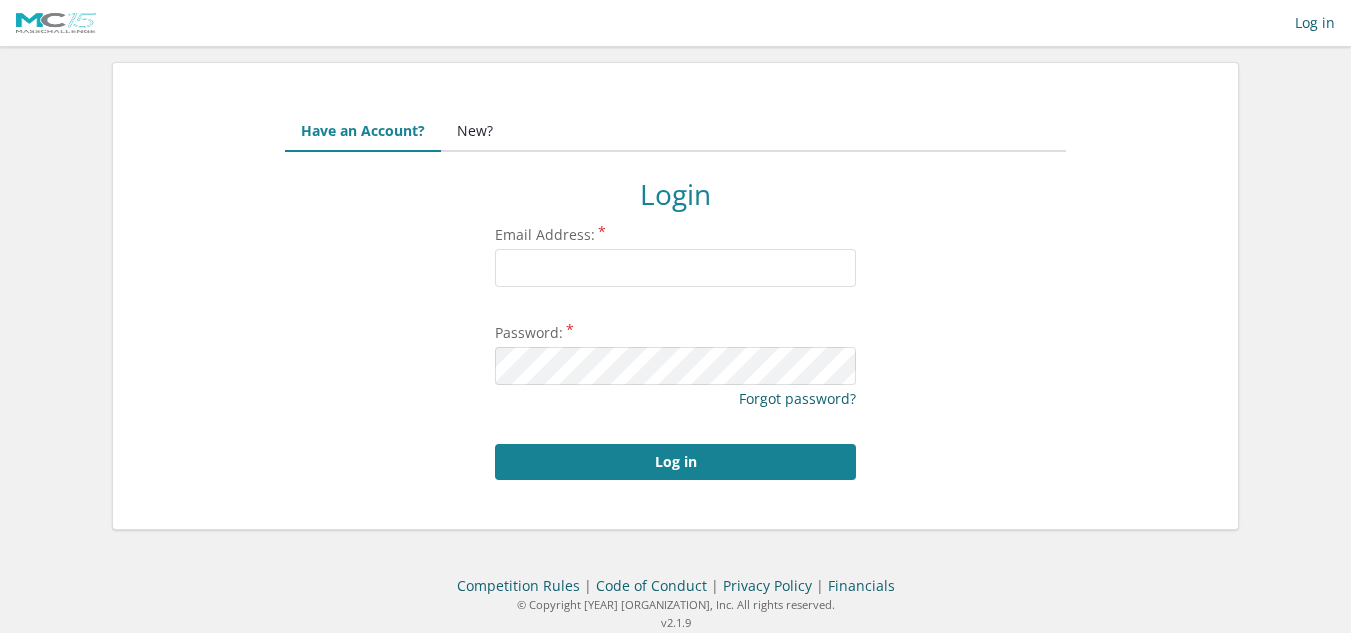 scroll, scrollTop: 0, scrollLeft: 0, axis: both 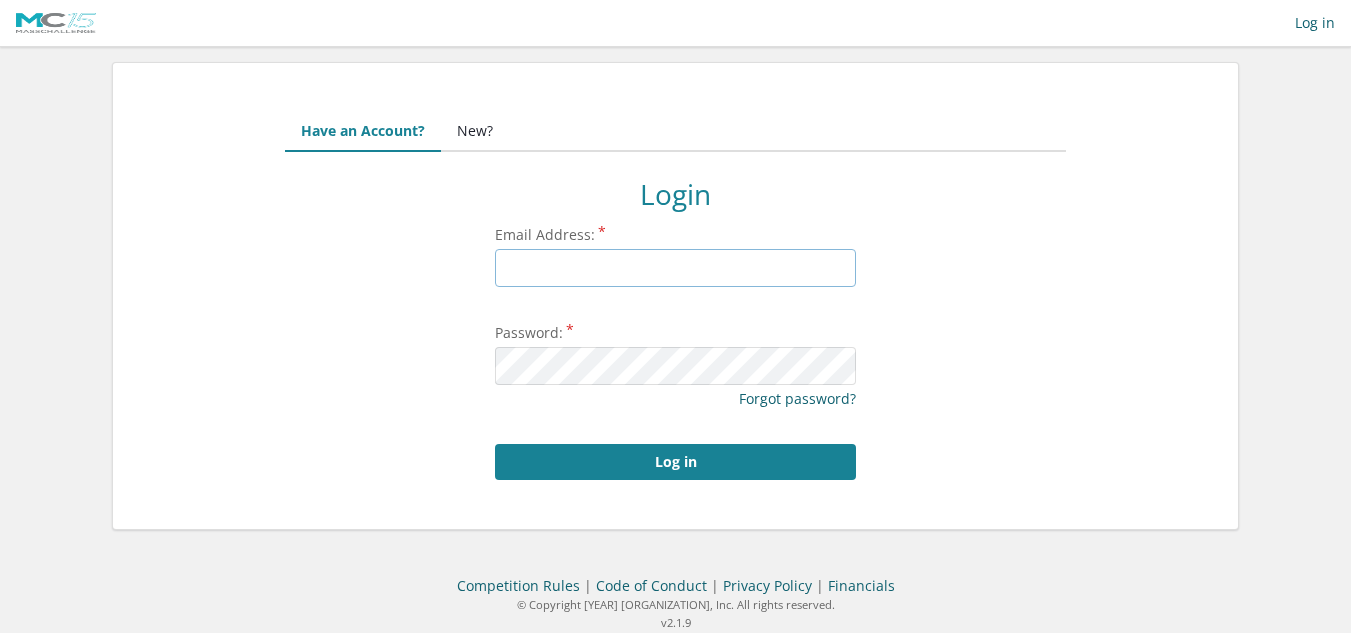 click on "Email Address:" at bounding box center (675, 268) 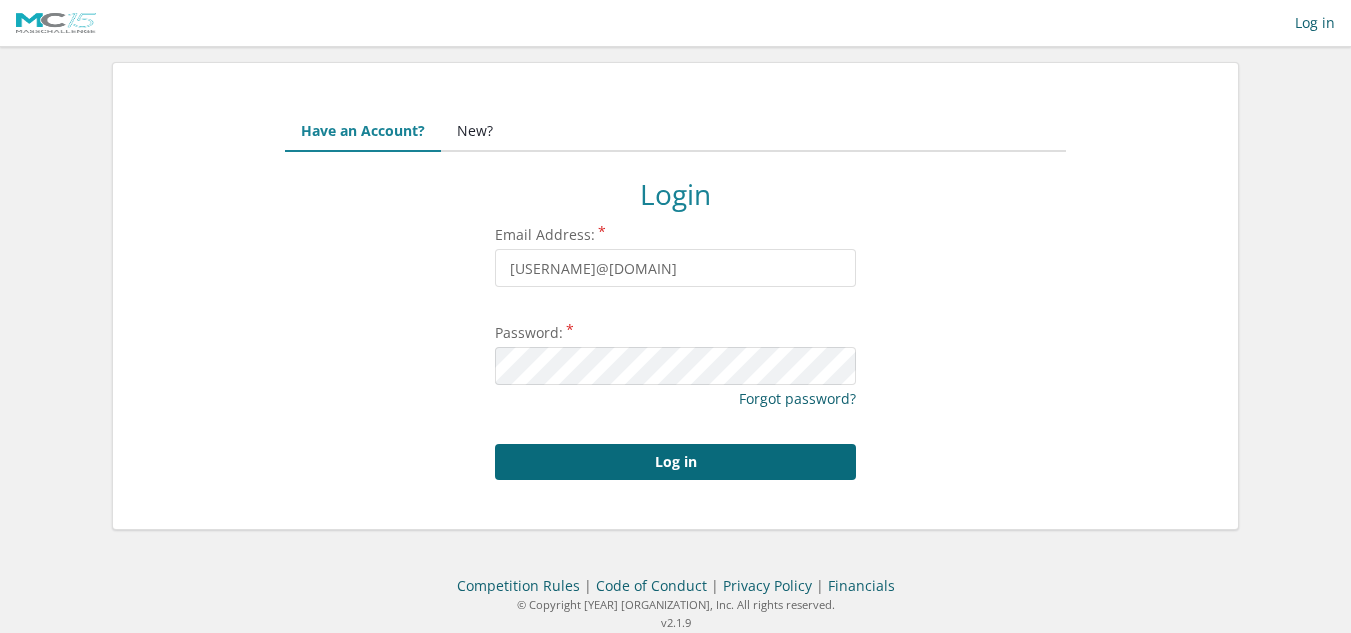 click on "Log in" at bounding box center (675, 462) 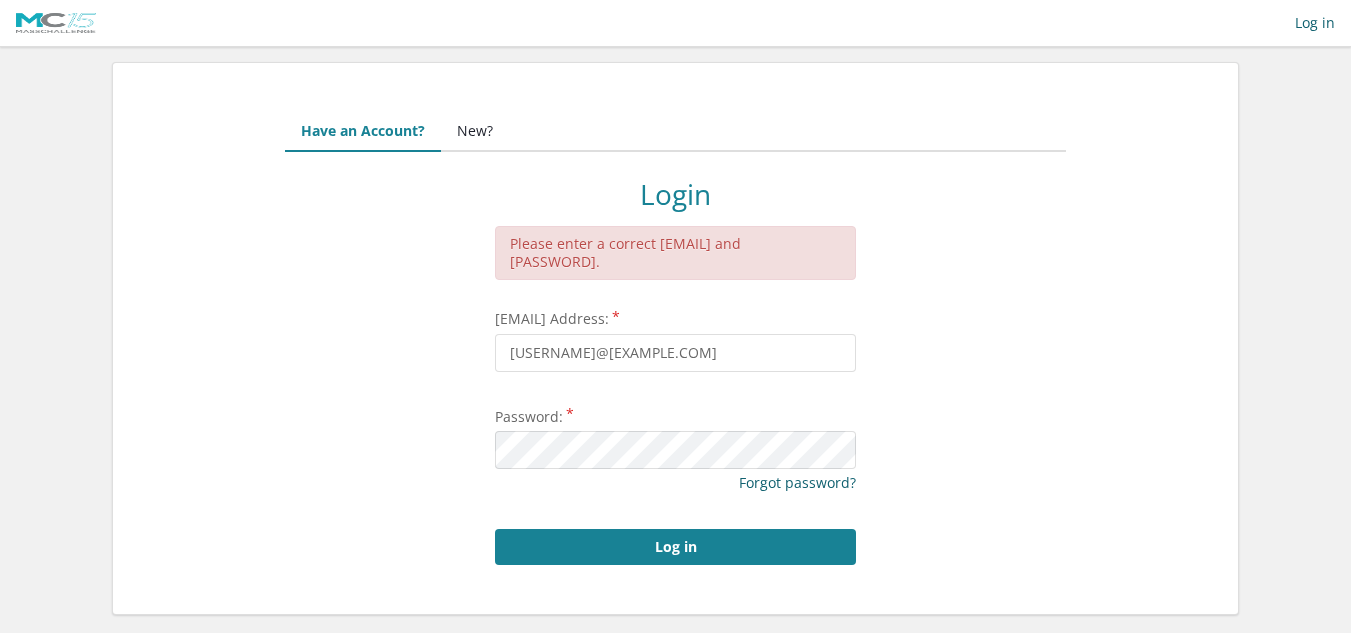 scroll, scrollTop: 0, scrollLeft: 0, axis: both 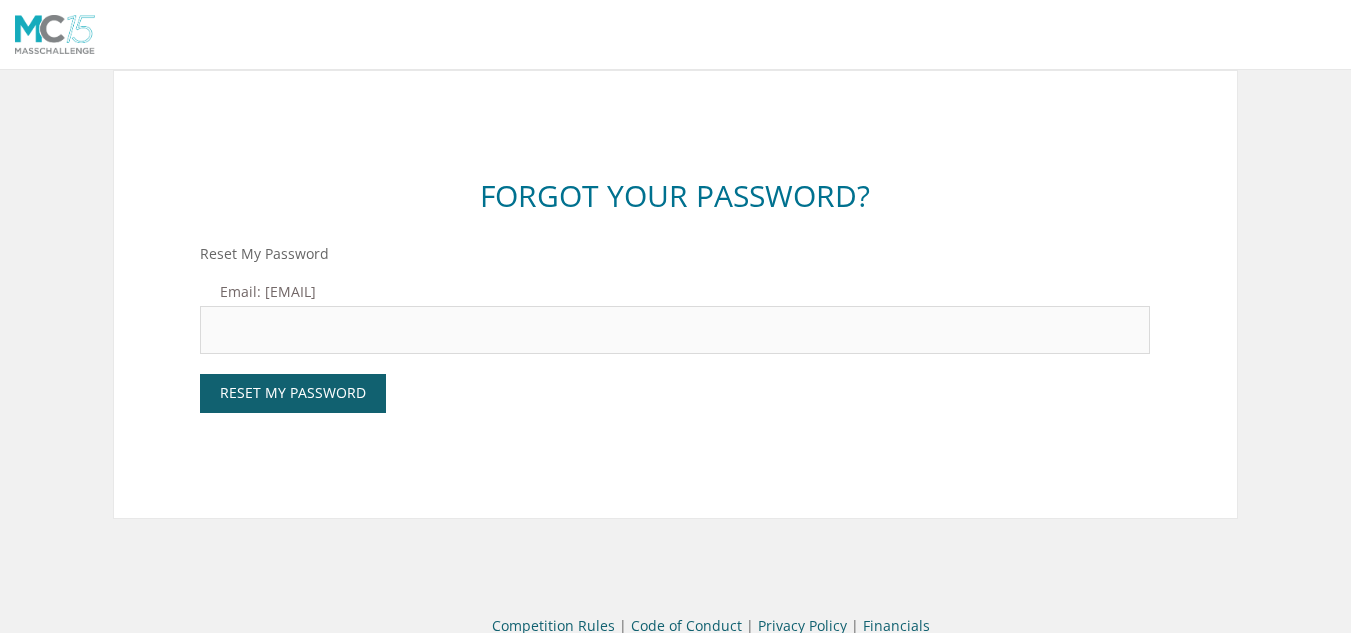 drag, startPoint x: 0, startPoint y: 0, endPoint x: 301, endPoint y: 333, distance: 448.87637 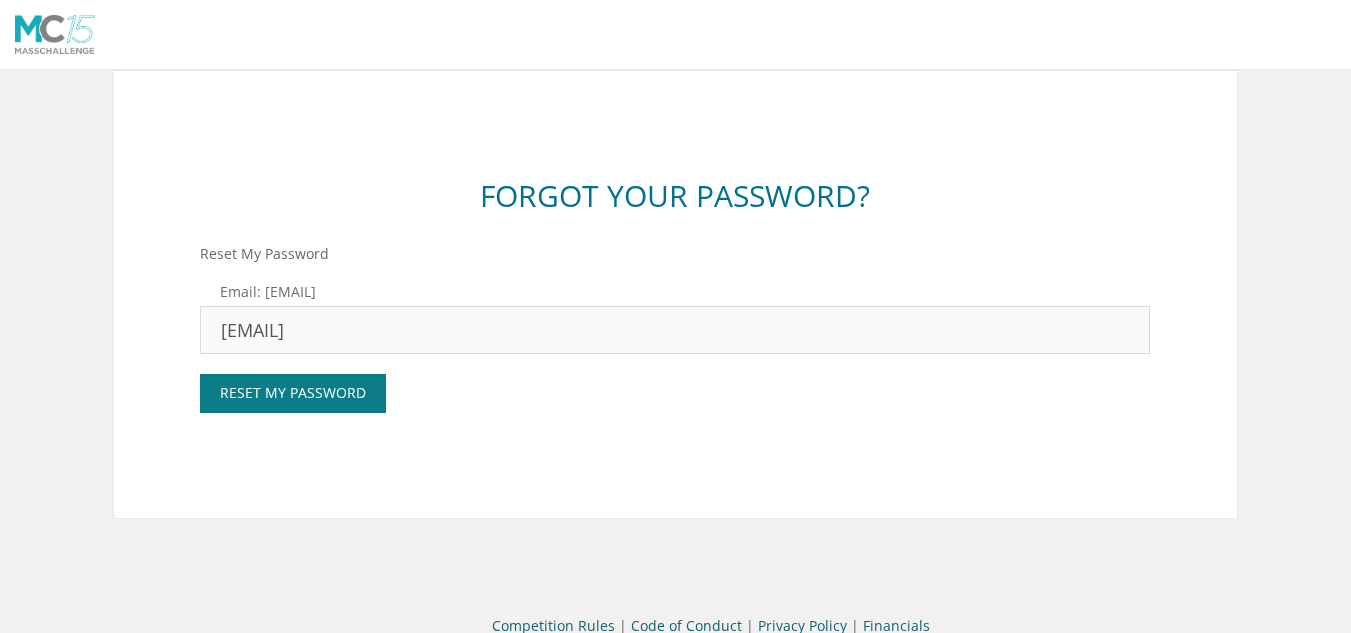 click on "Reset My Password" at bounding box center (293, 393) 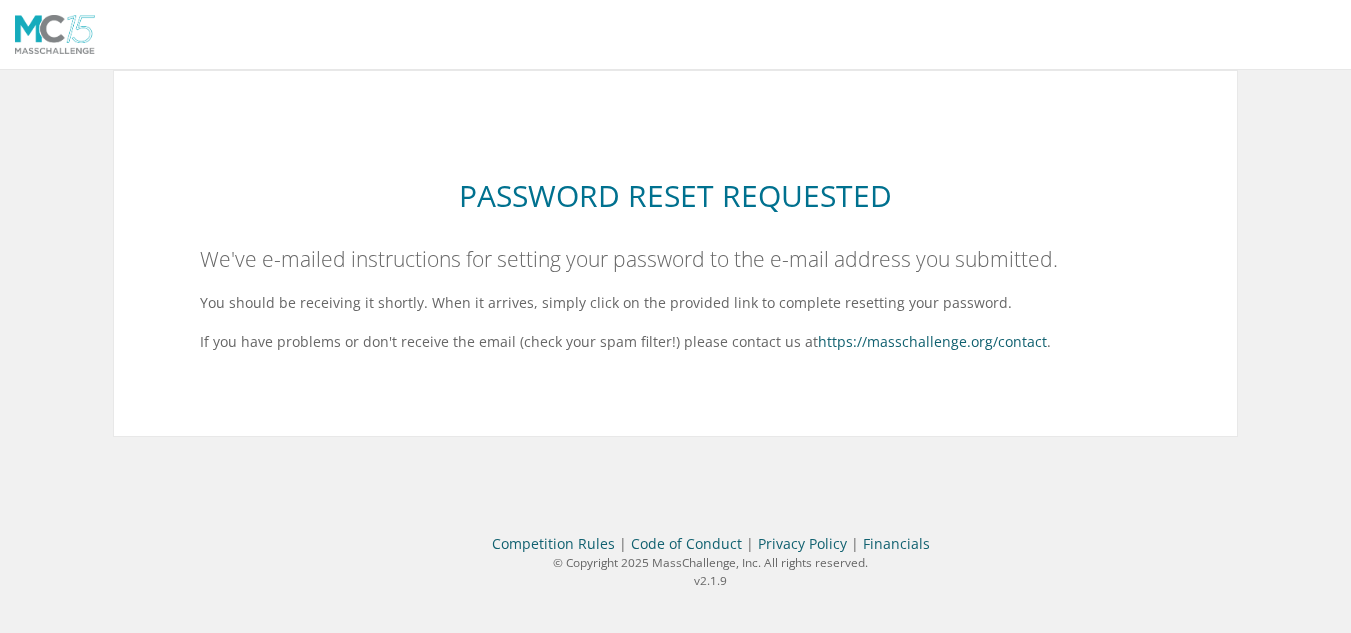 scroll, scrollTop: 0, scrollLeft: 0, axis: both 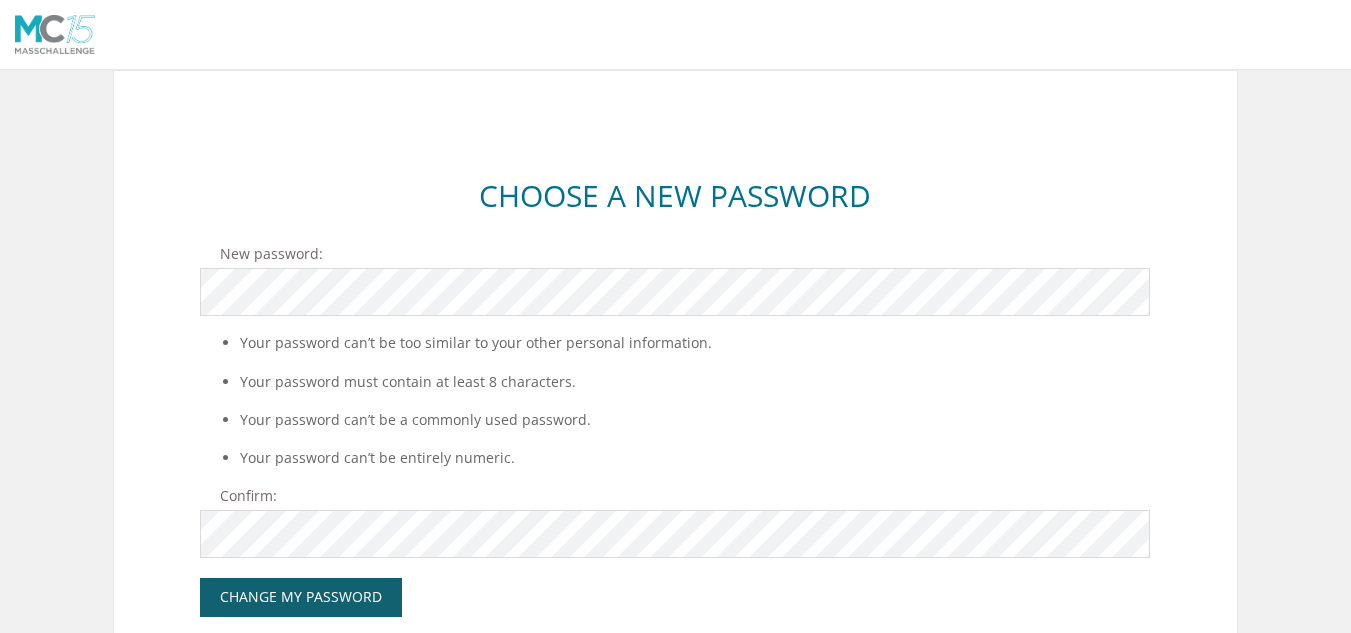 click on "Update your browser
For the best experience, please use the latest version of
Chrome  ,
Firefox  ,
Safari  ,
or  Edge .
Choose a New Password
New password:
Your password can’t be too similar to your other personal information. Your password must contain at least 8 characters. Your password can’t be a commonly used password. Your password can’t be entirely numeric.
Confirm:" at bounding box center (675, 411) 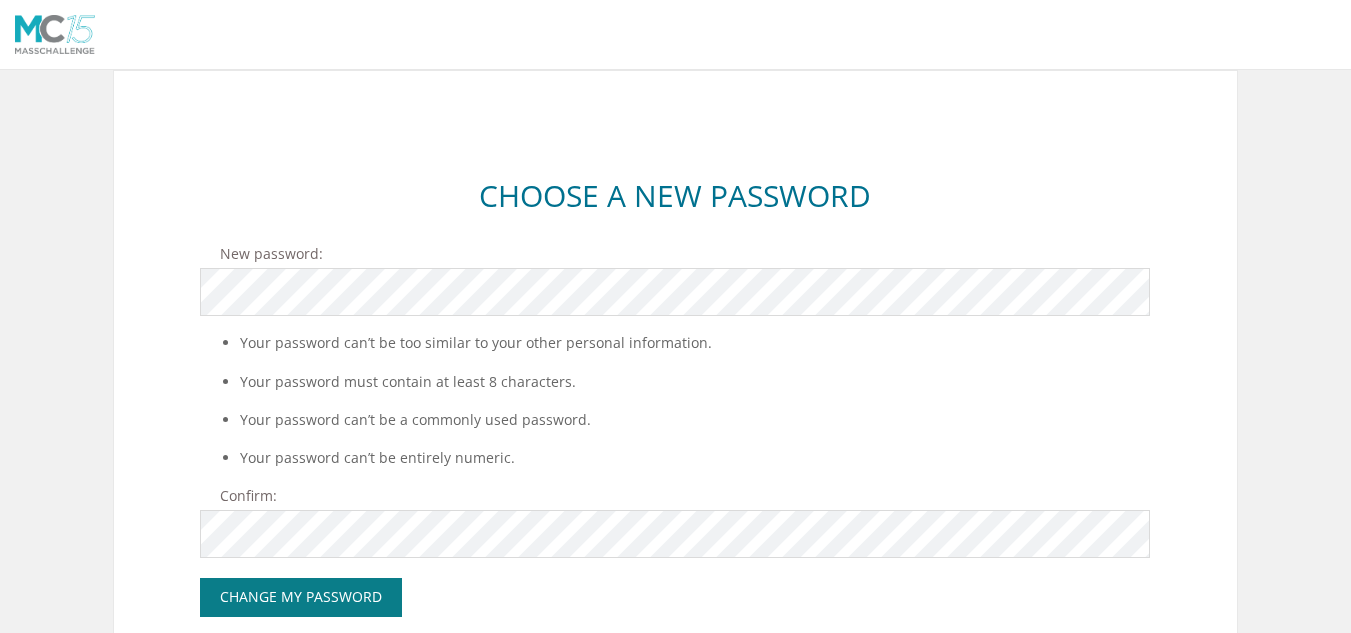 click on "Change My Password" at bounding box center [301, 597] 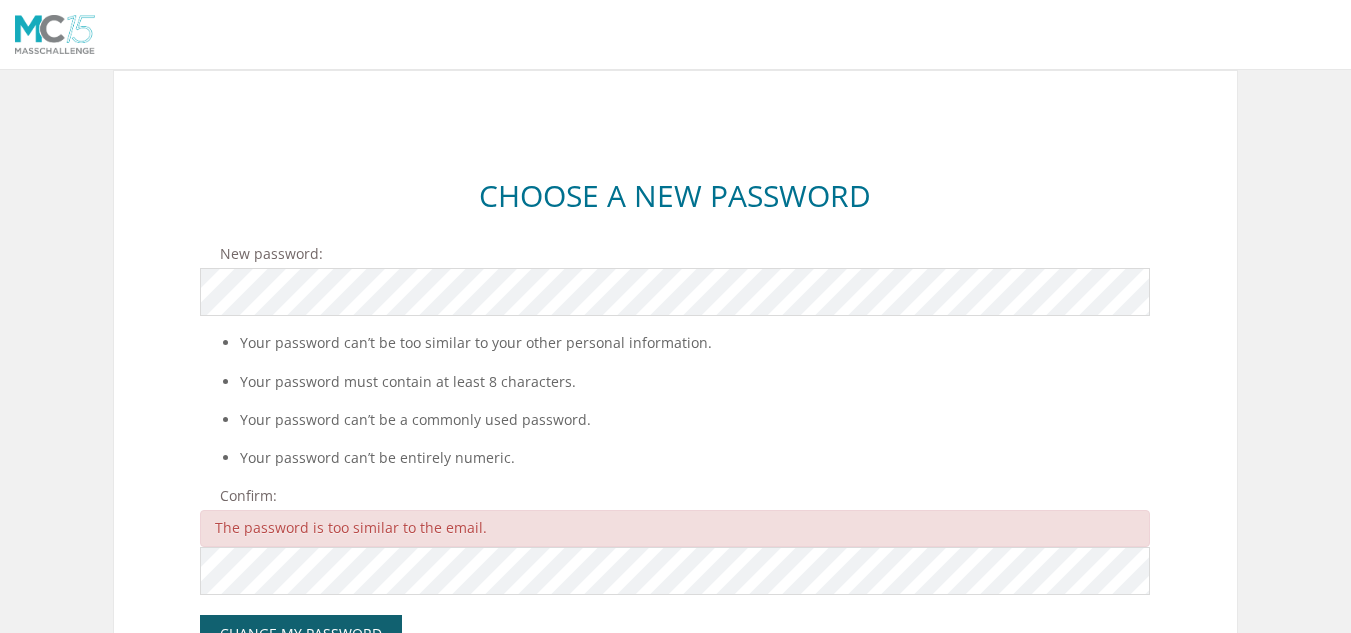 scroll, scrollTop: 0, scrollLeft: 0, axis: both 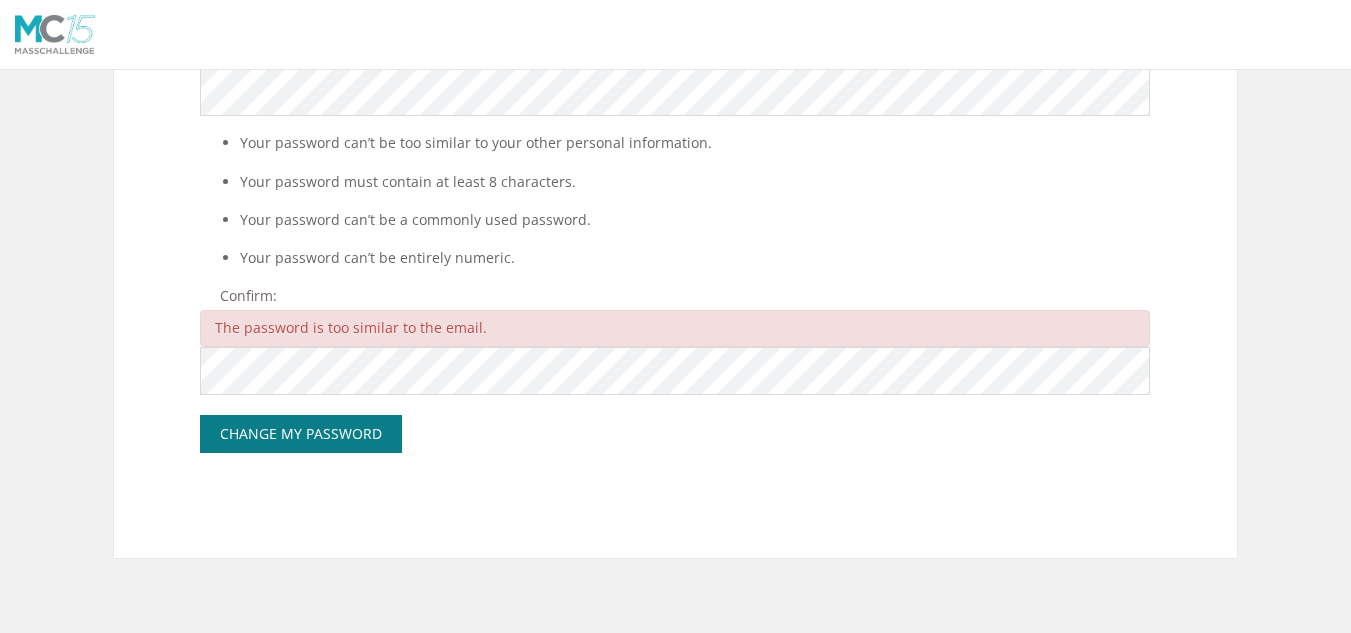 click on "Change My Password" at bounding box center (301, 434) 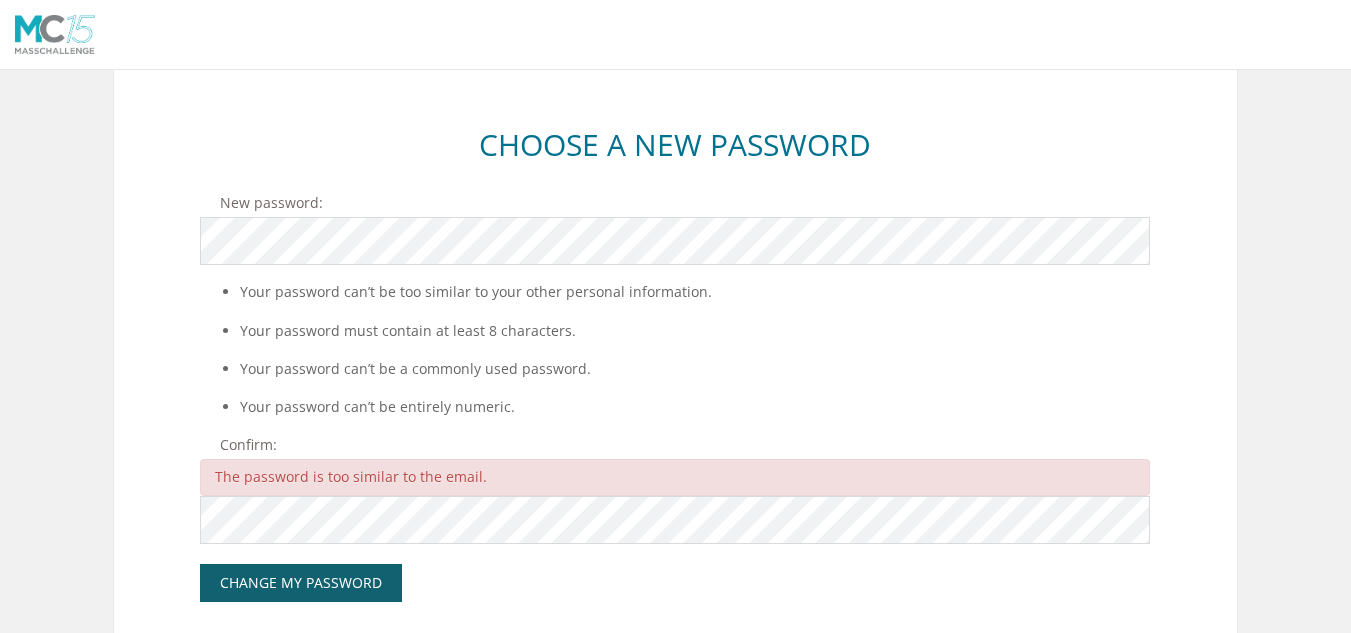 scroll, scrollTop: 100, scrollLeft: 0, axis: vertical 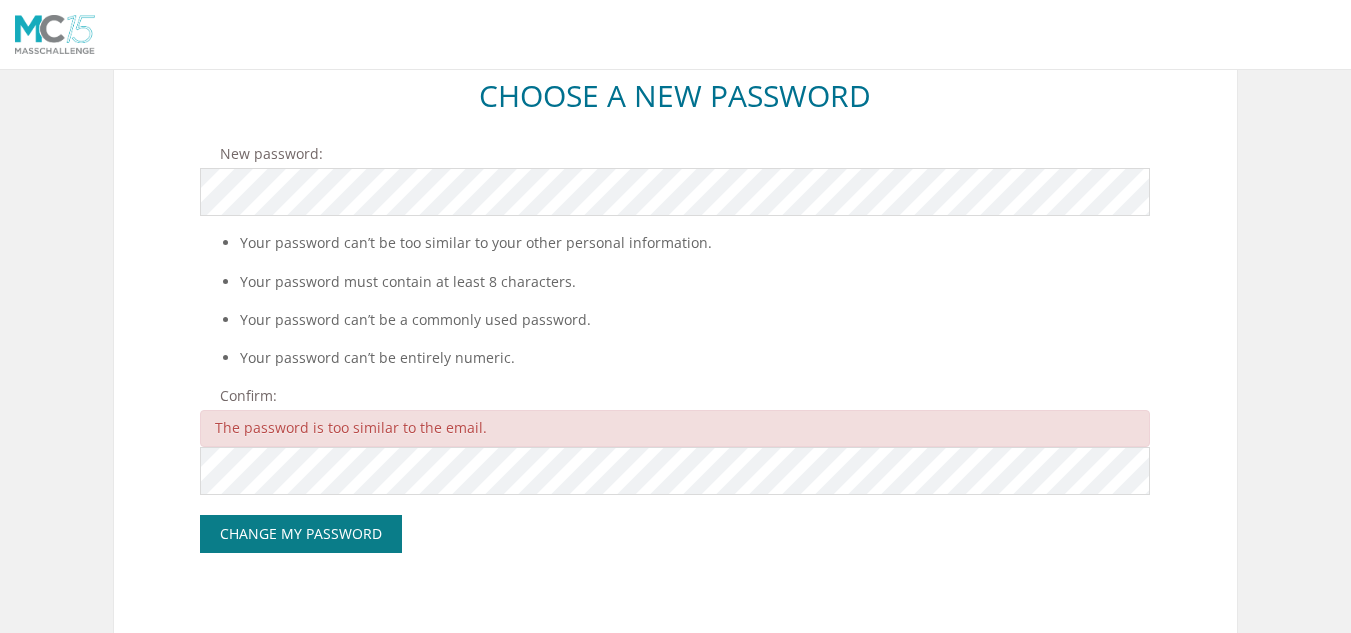 click on "Change My Password" at bounding box center [301, 534] 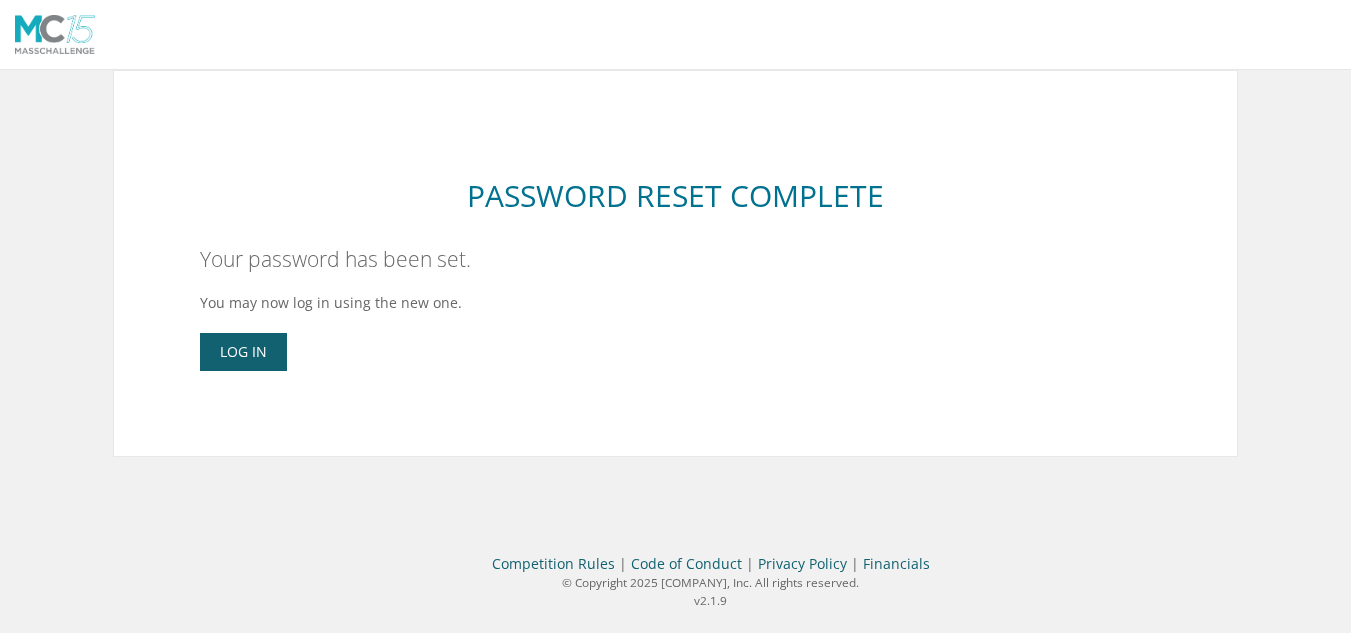 scroll, scrollTop: 0, scrollLeft: 0, axis: both 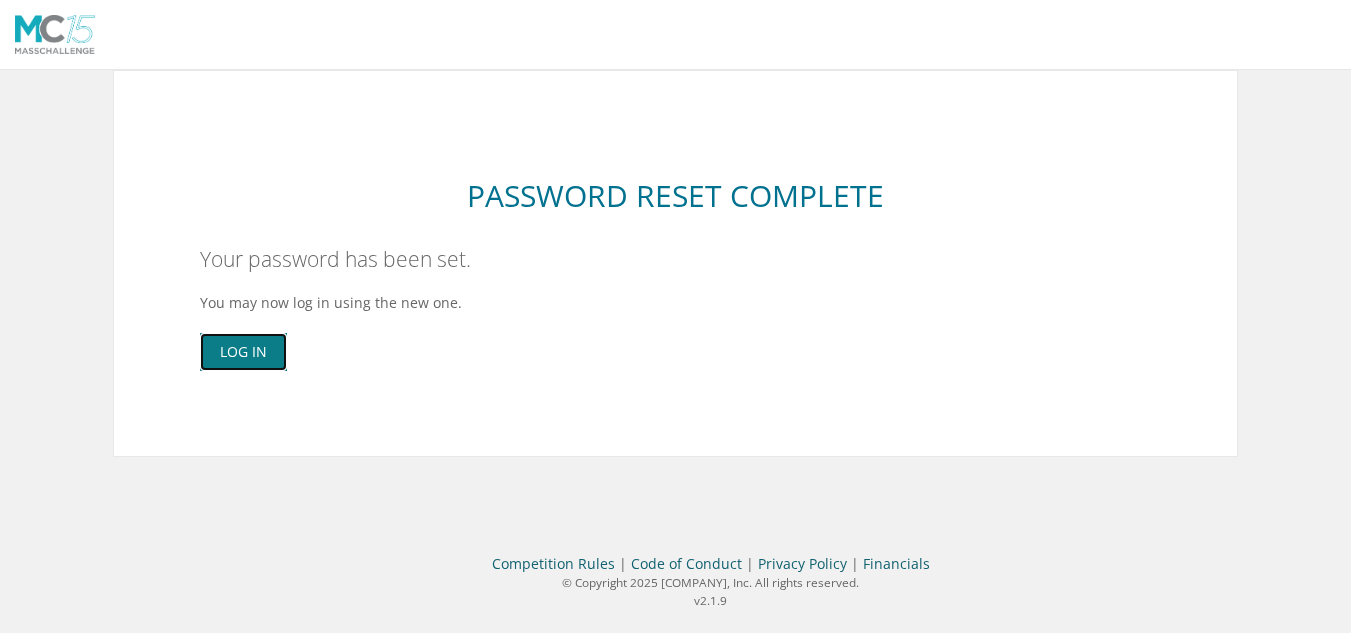 click on "Log In" at bounding box center (243, 352) 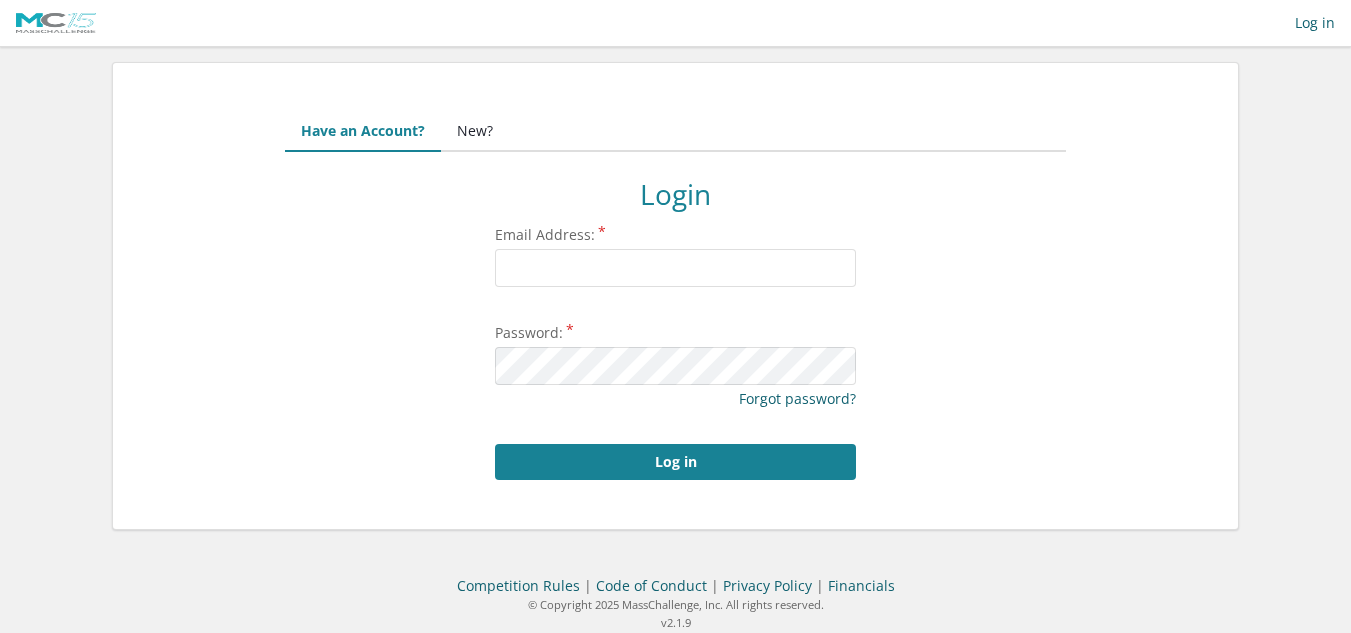 scroll, scrollTop: 0, scrollLeft: 0, axis: both 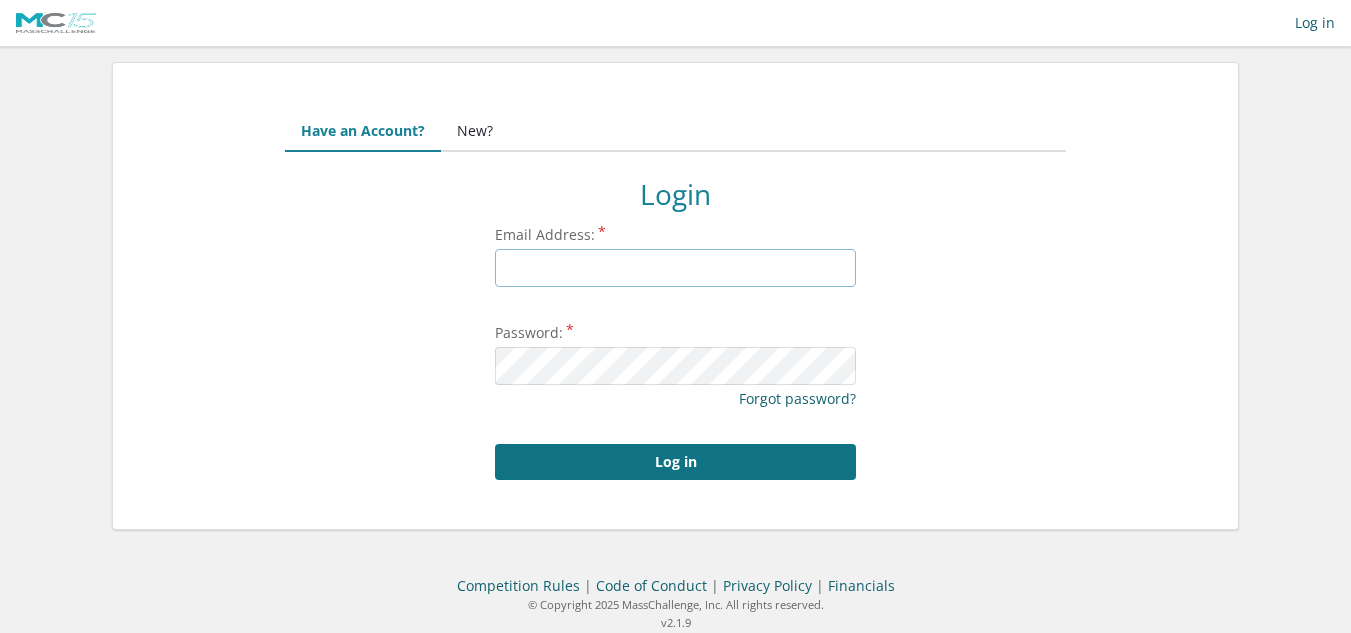type on "[EMAIL]" 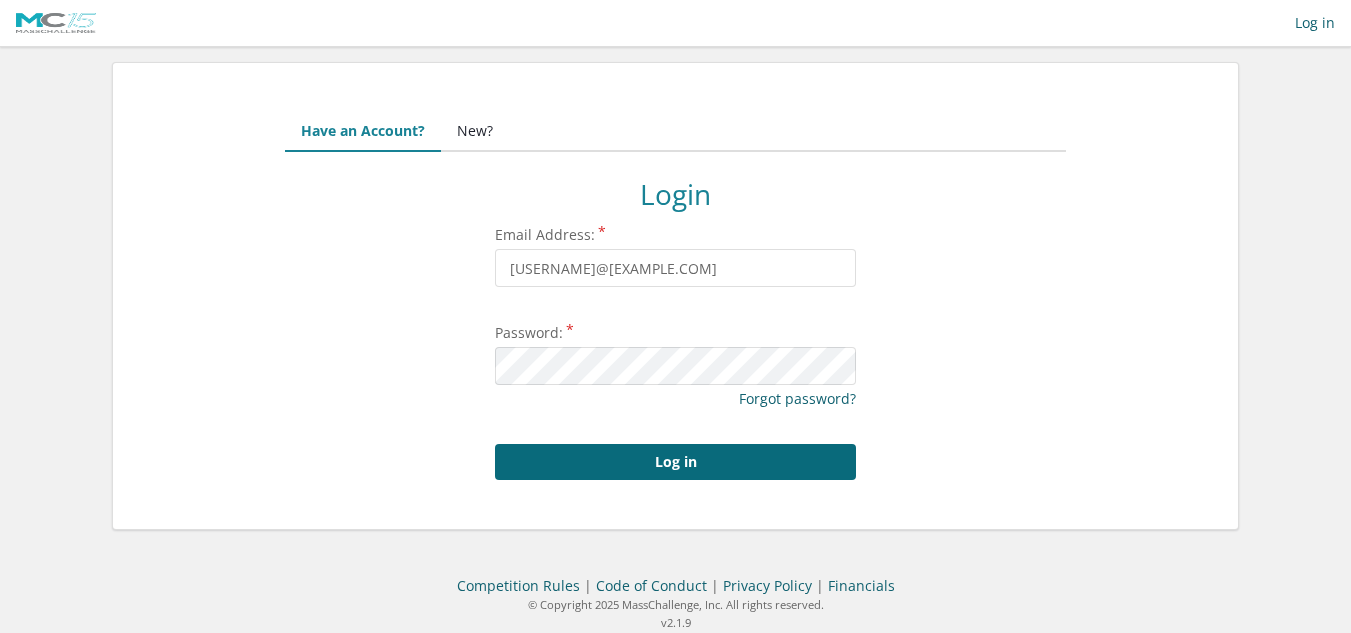 click on "Log in" at bounding box center [675, 462] 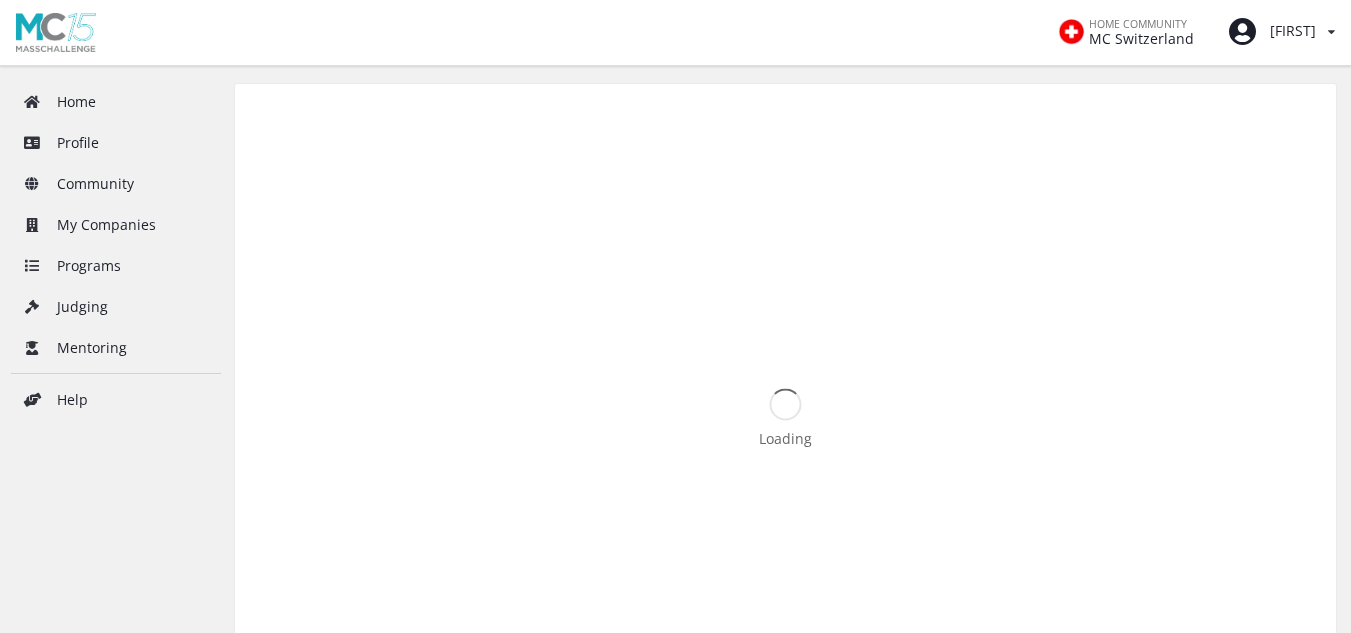 scroll, scrollTop: 0, scrollLeft: 0, axis: both 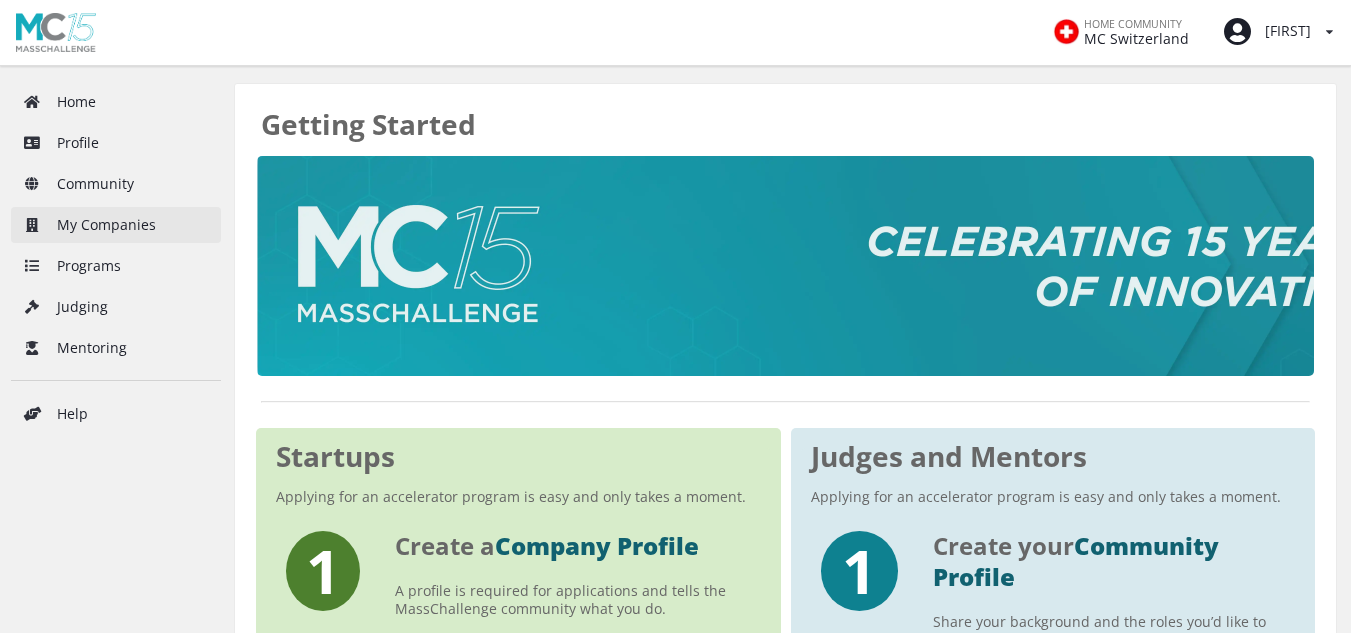 click on "My Companies" at bounding box center [116, 225] 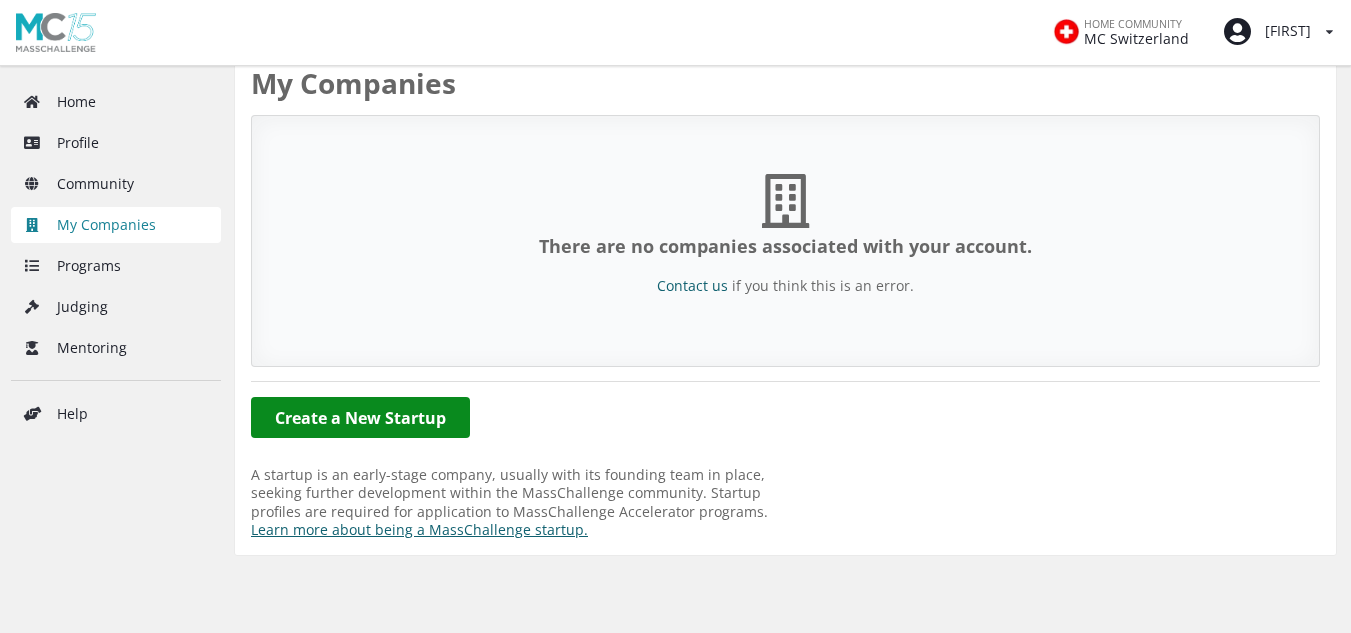 scroll, scrollTop: 125, scrollLeft: 0, axis: vertical 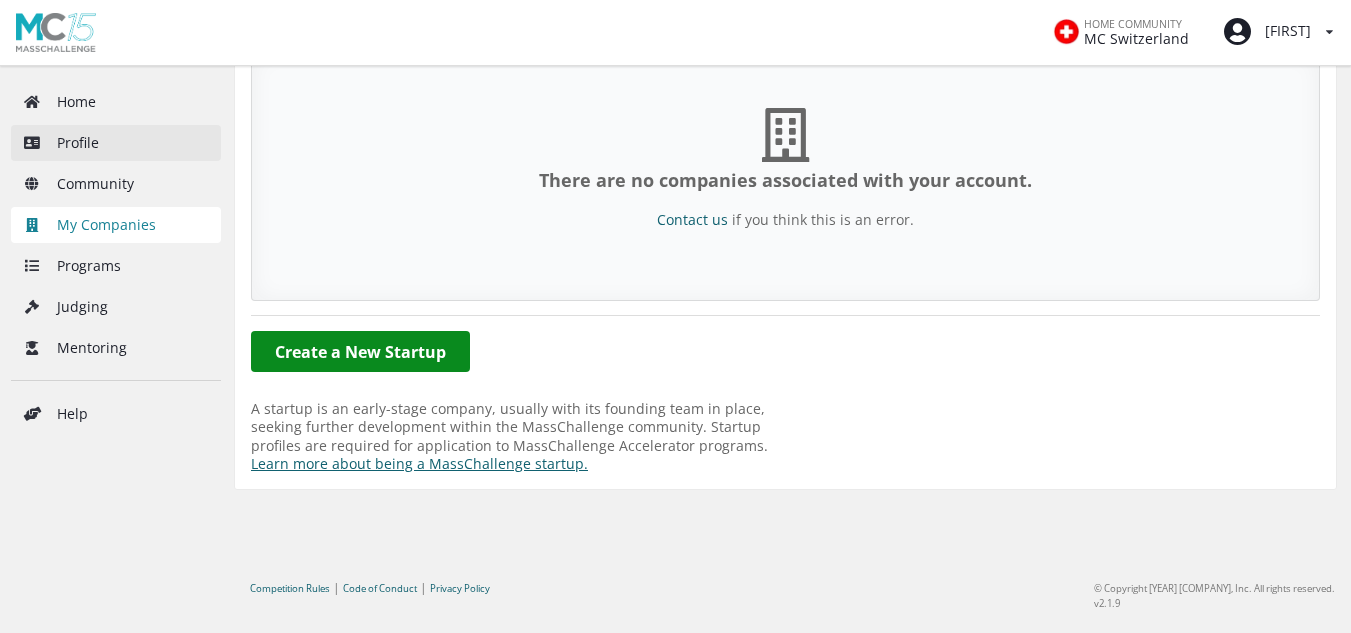 click on "Profile" at bounding box center (116, 143) 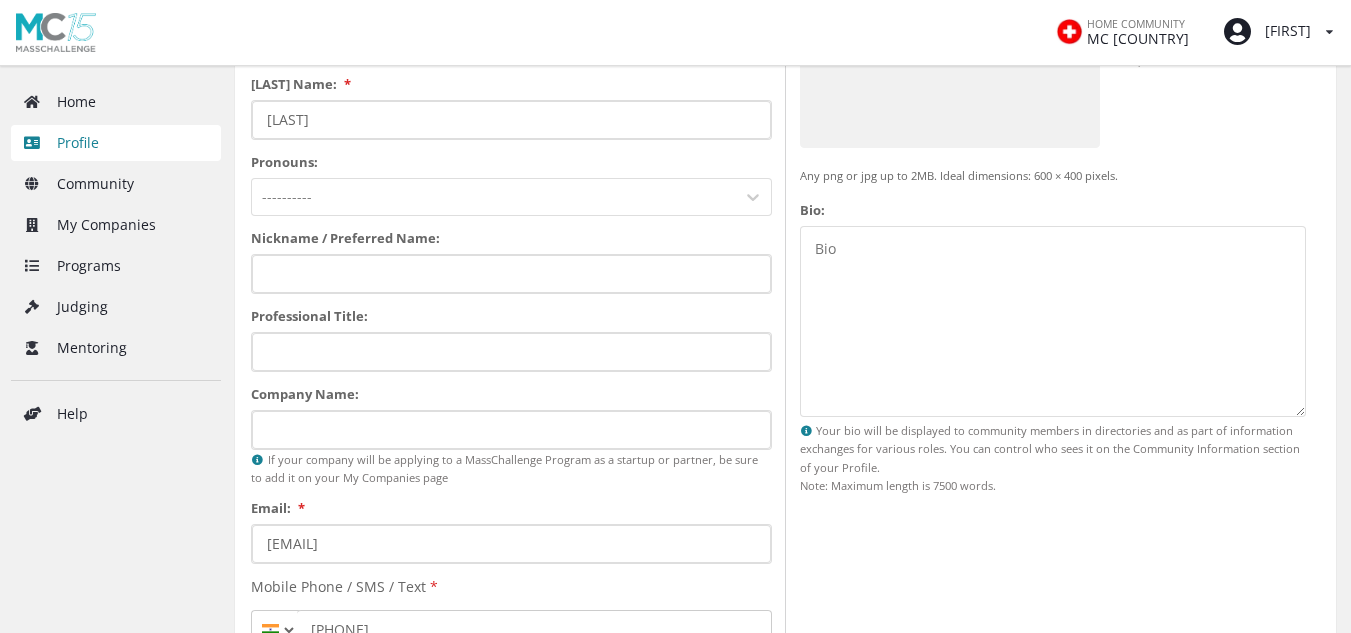 scroll, scrollTop: 400, scrollLeft: 0, axis: vertical 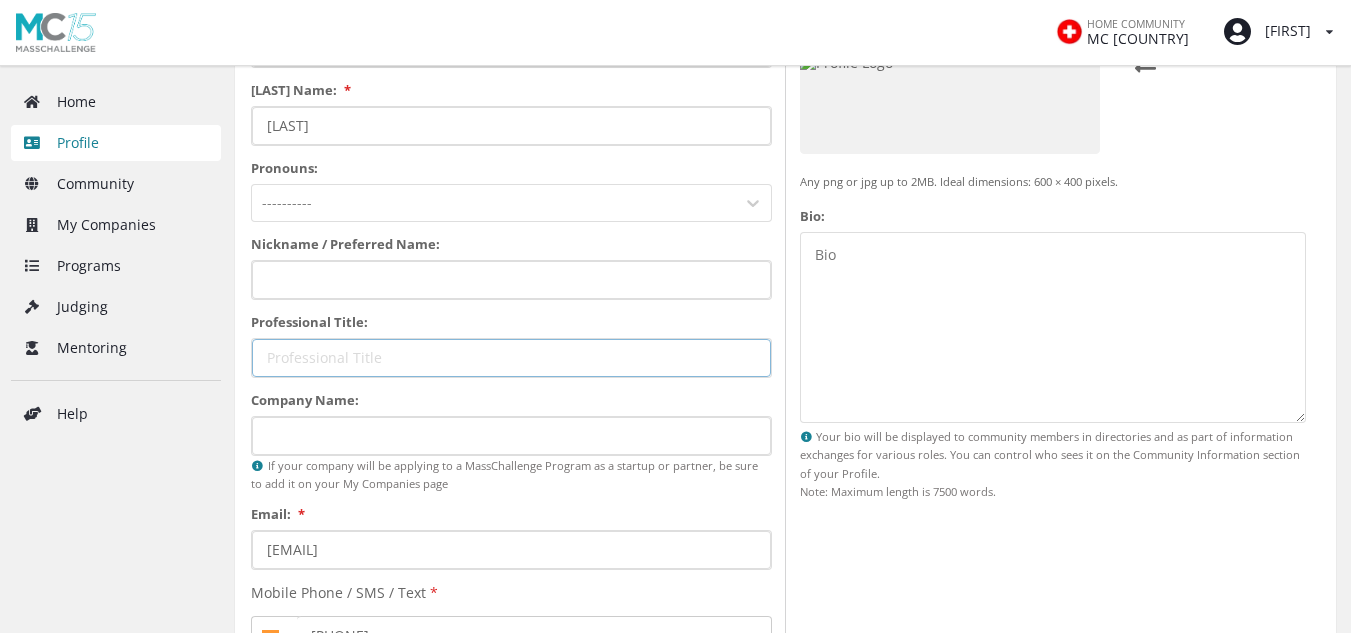 click on "[PROFESSIONAL_TITLE]" at bounding box center (511, 358) 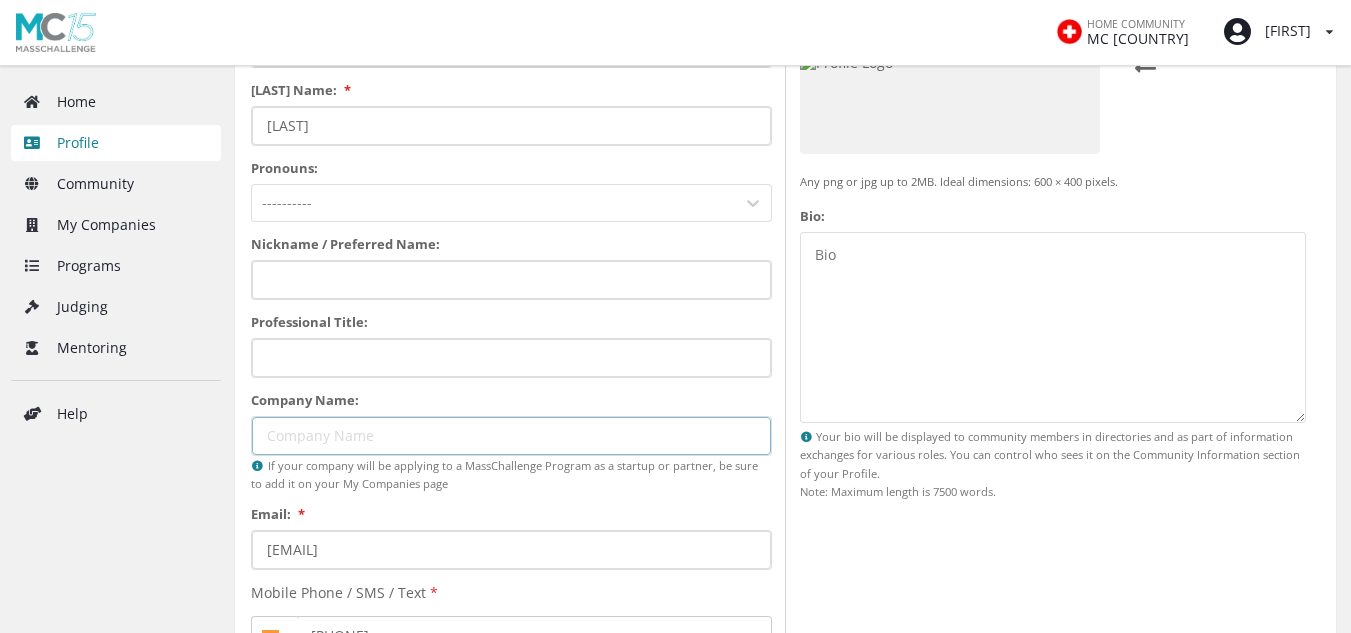 click on "[COMPANY_NAME]" at bounding box center (511, 436) 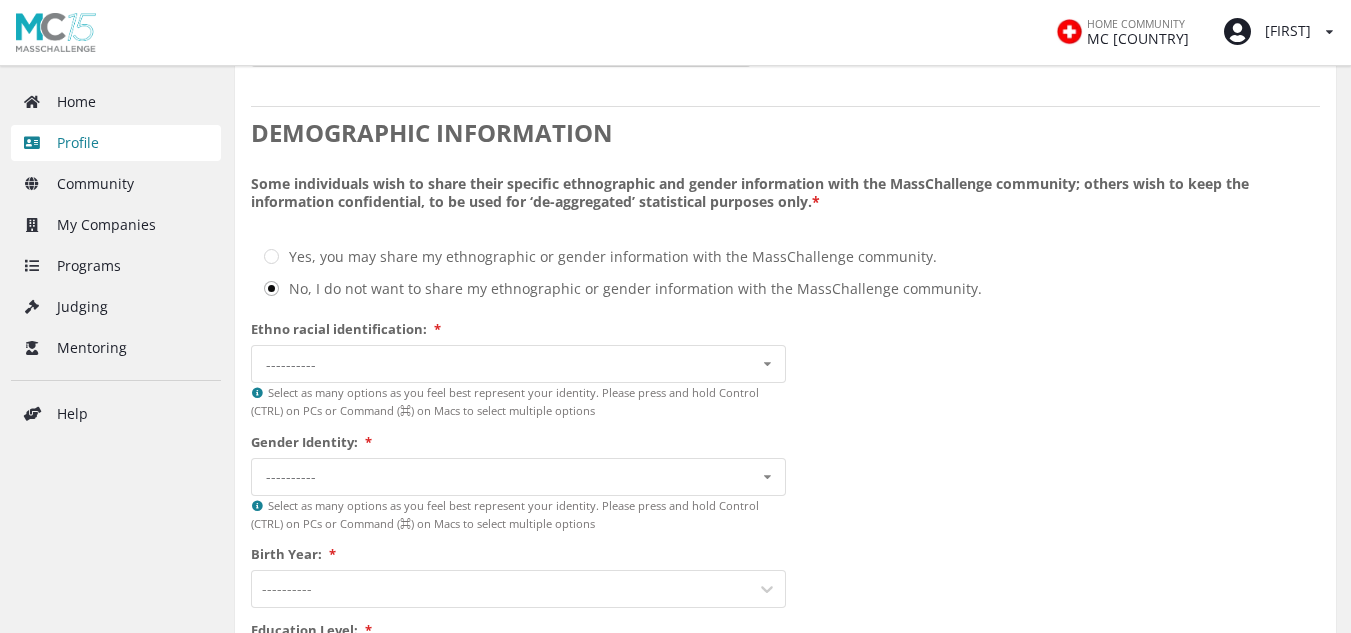 scroll, scrollTop: 1400, scrollLeft: 0, axis: vertical 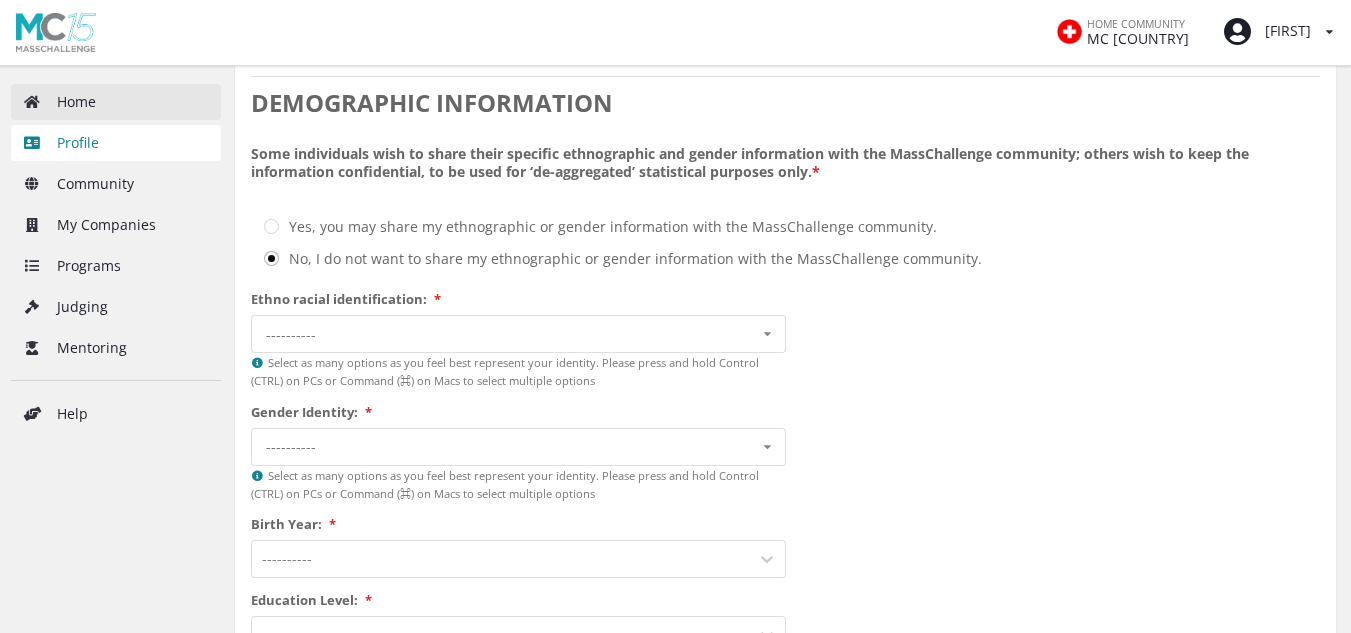 click on "Home" at bounding box center (116, 102) 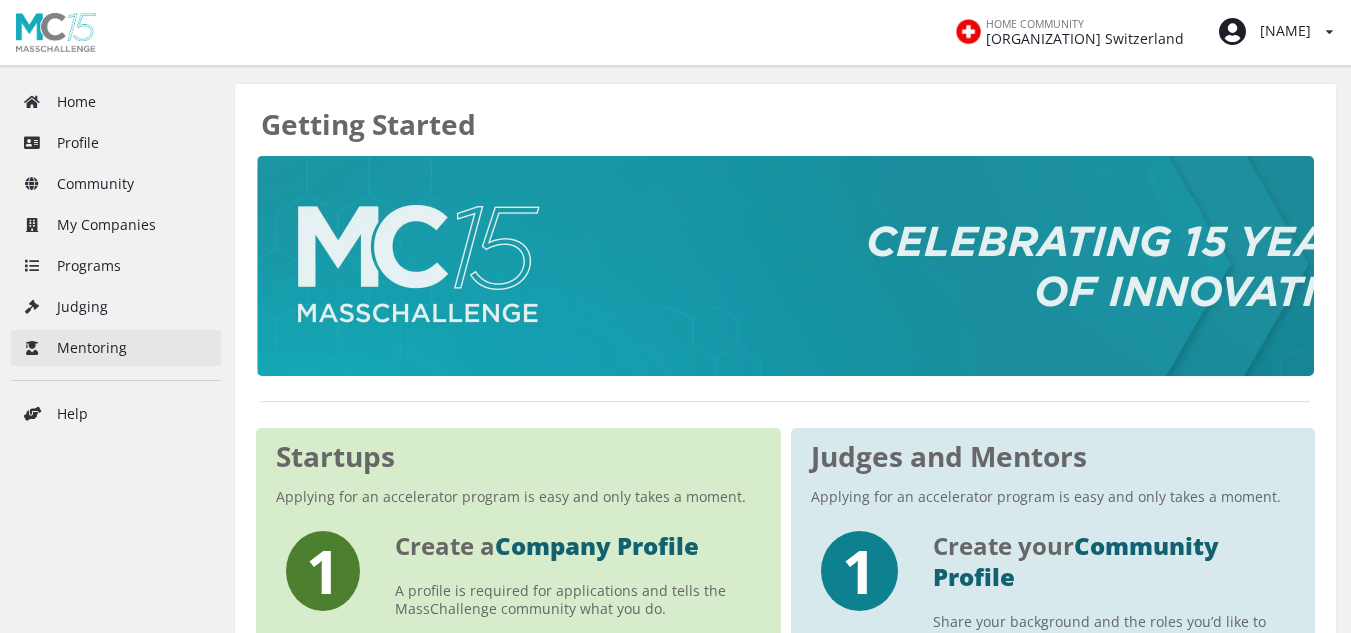 scroll, scrollTop: 0, scrollLeft: 0, axis: both 